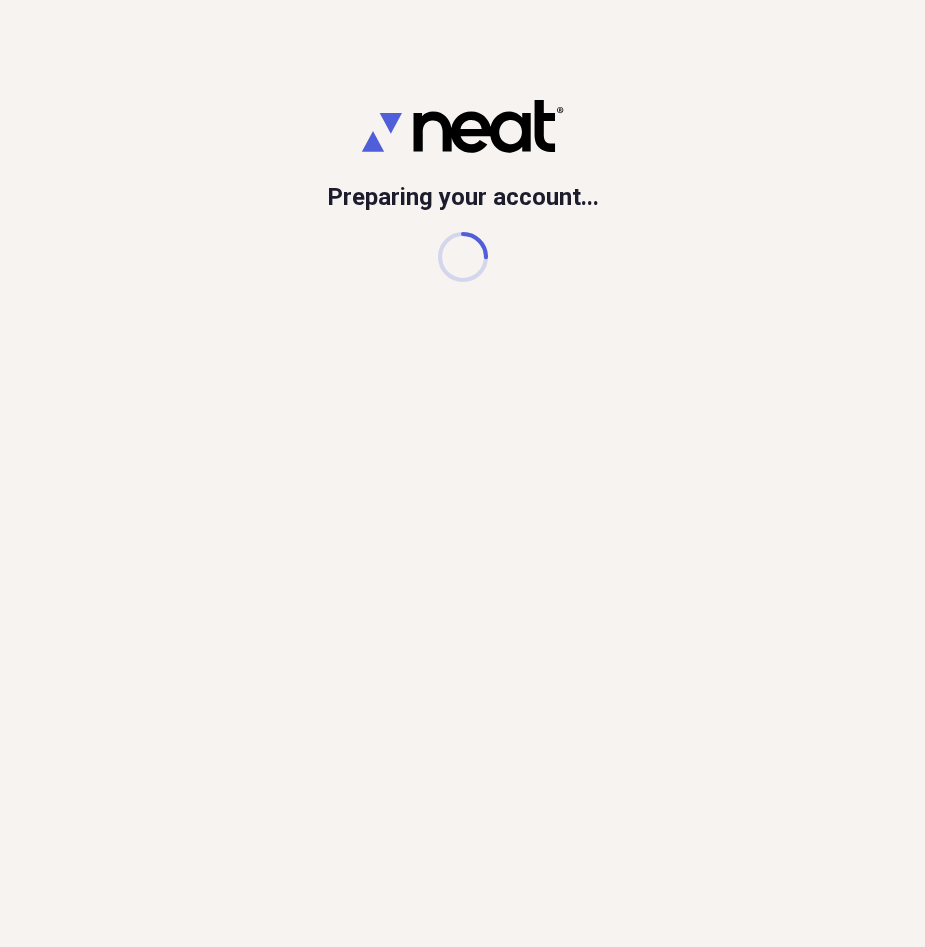 scroll, scrollTop: 0, scrollLeft: 0, axis: both 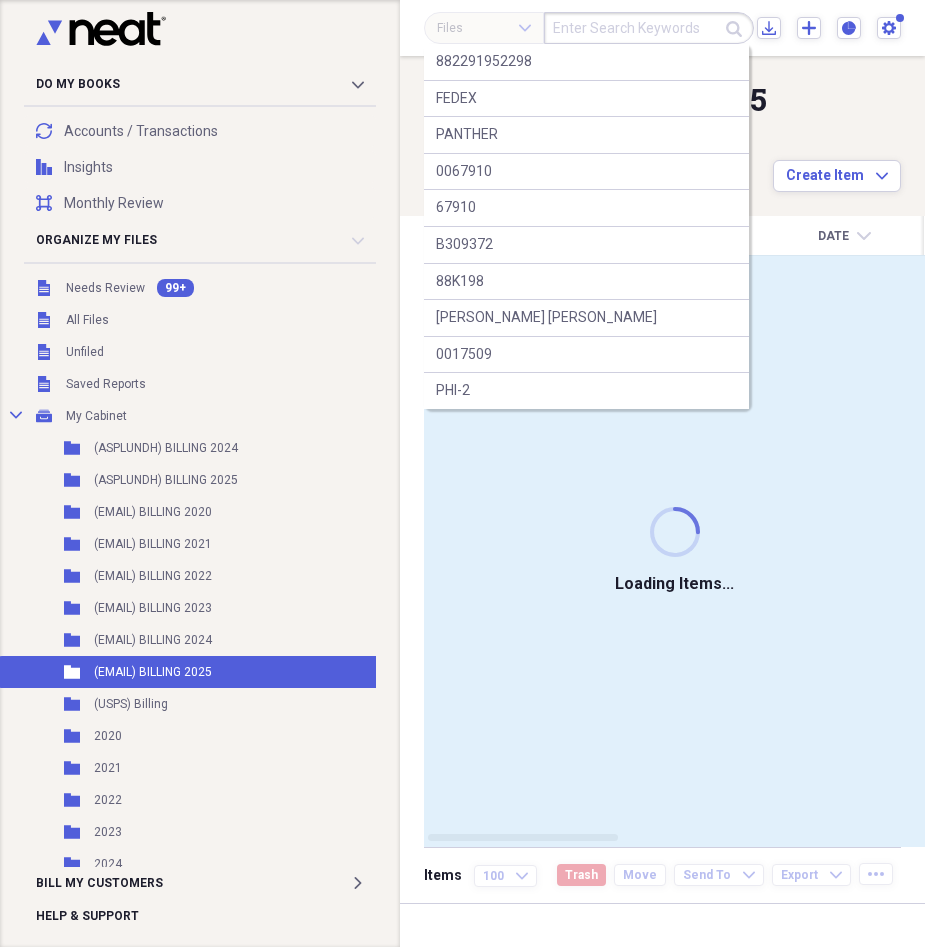 click at bounding box center [649, 28] 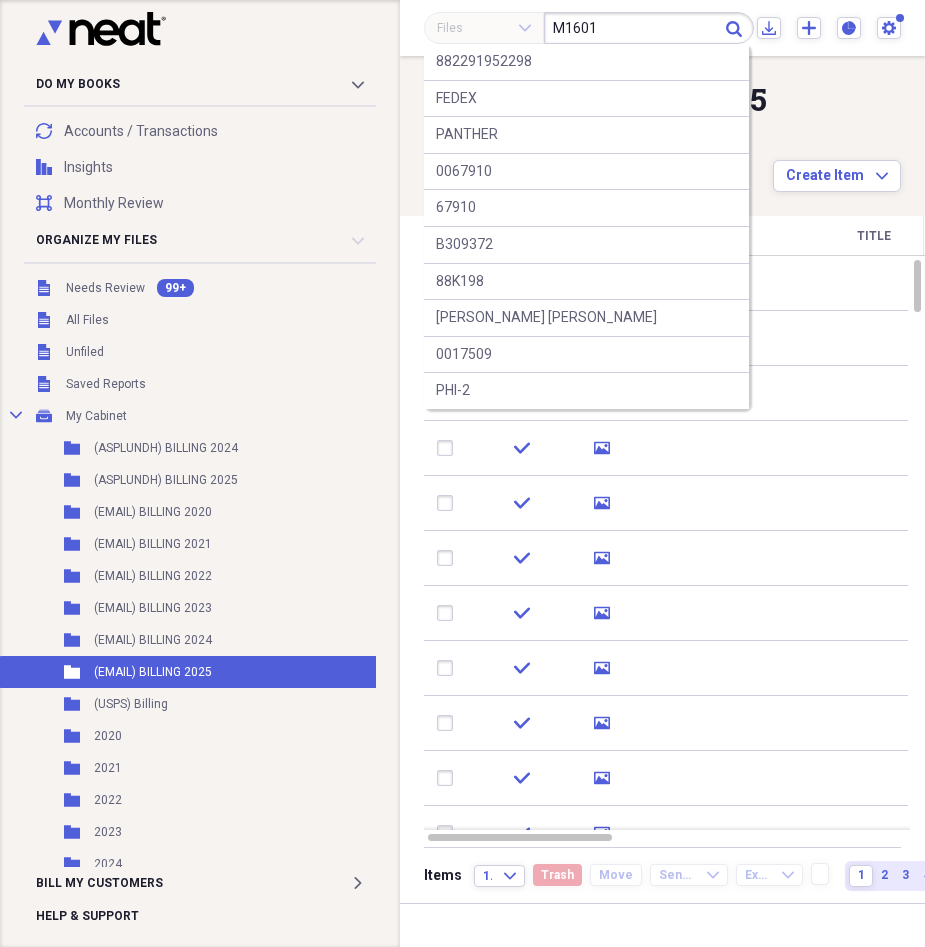 type on "M1601" 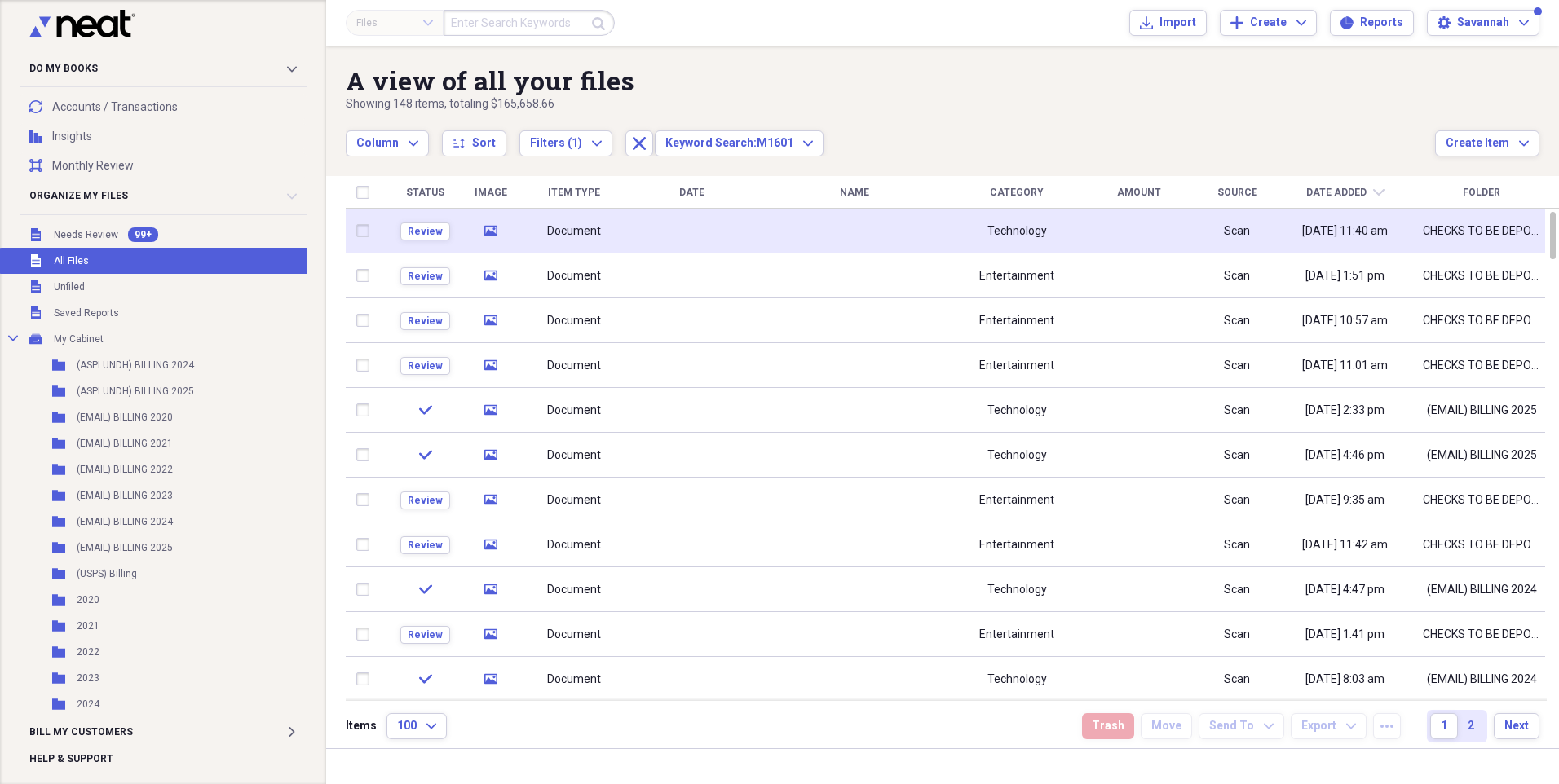 click 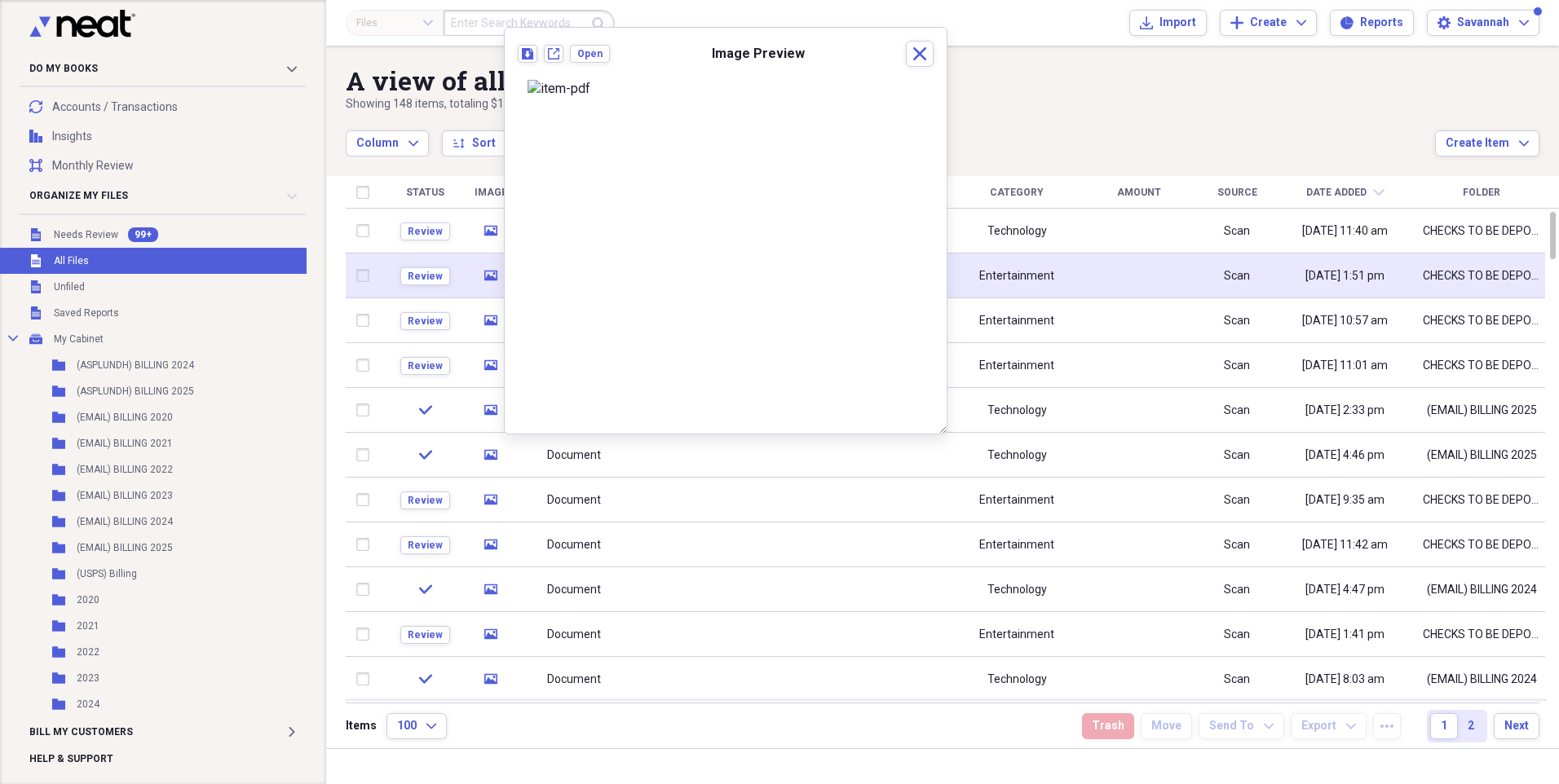 click on "media" 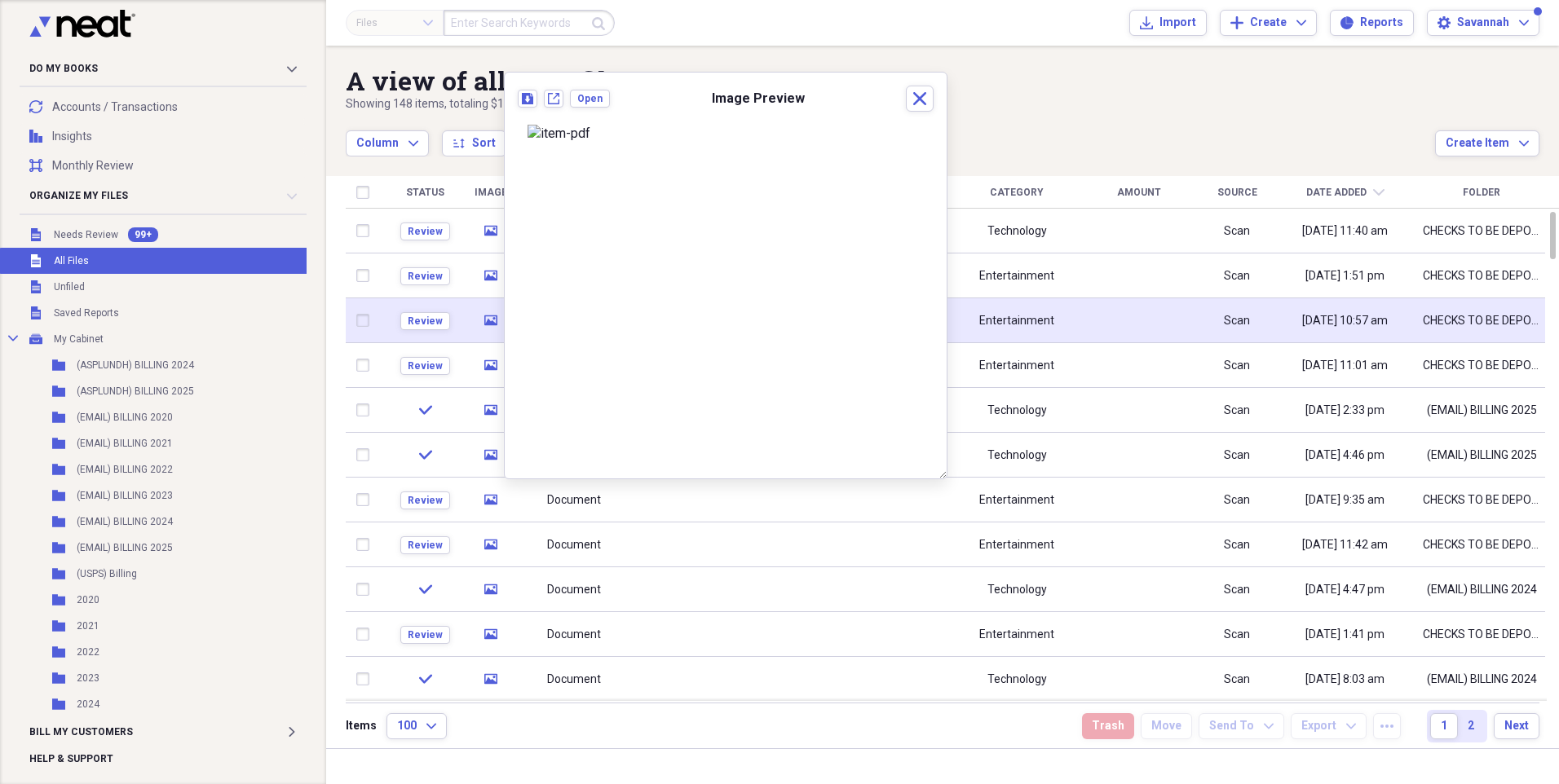 click 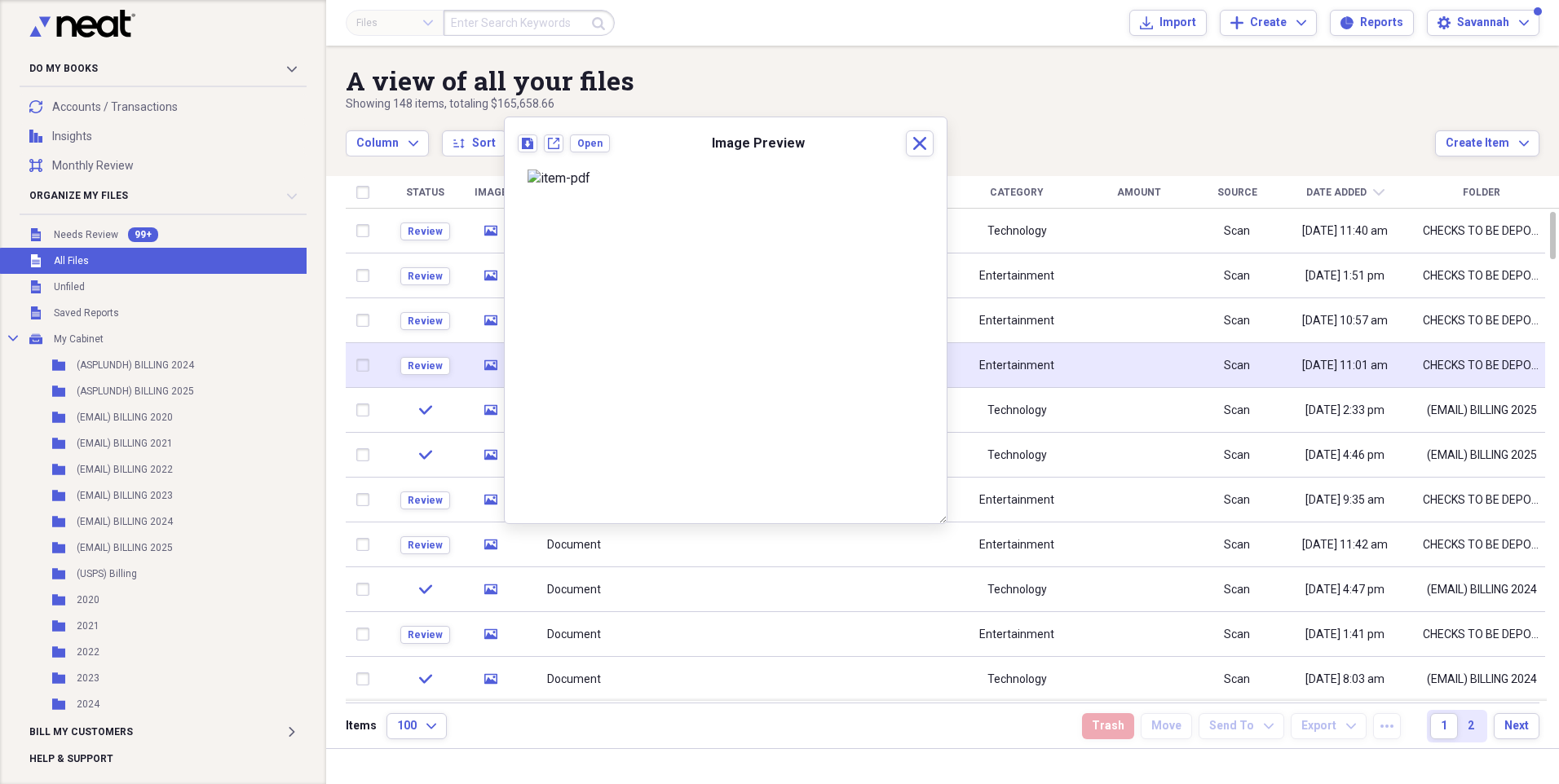 click 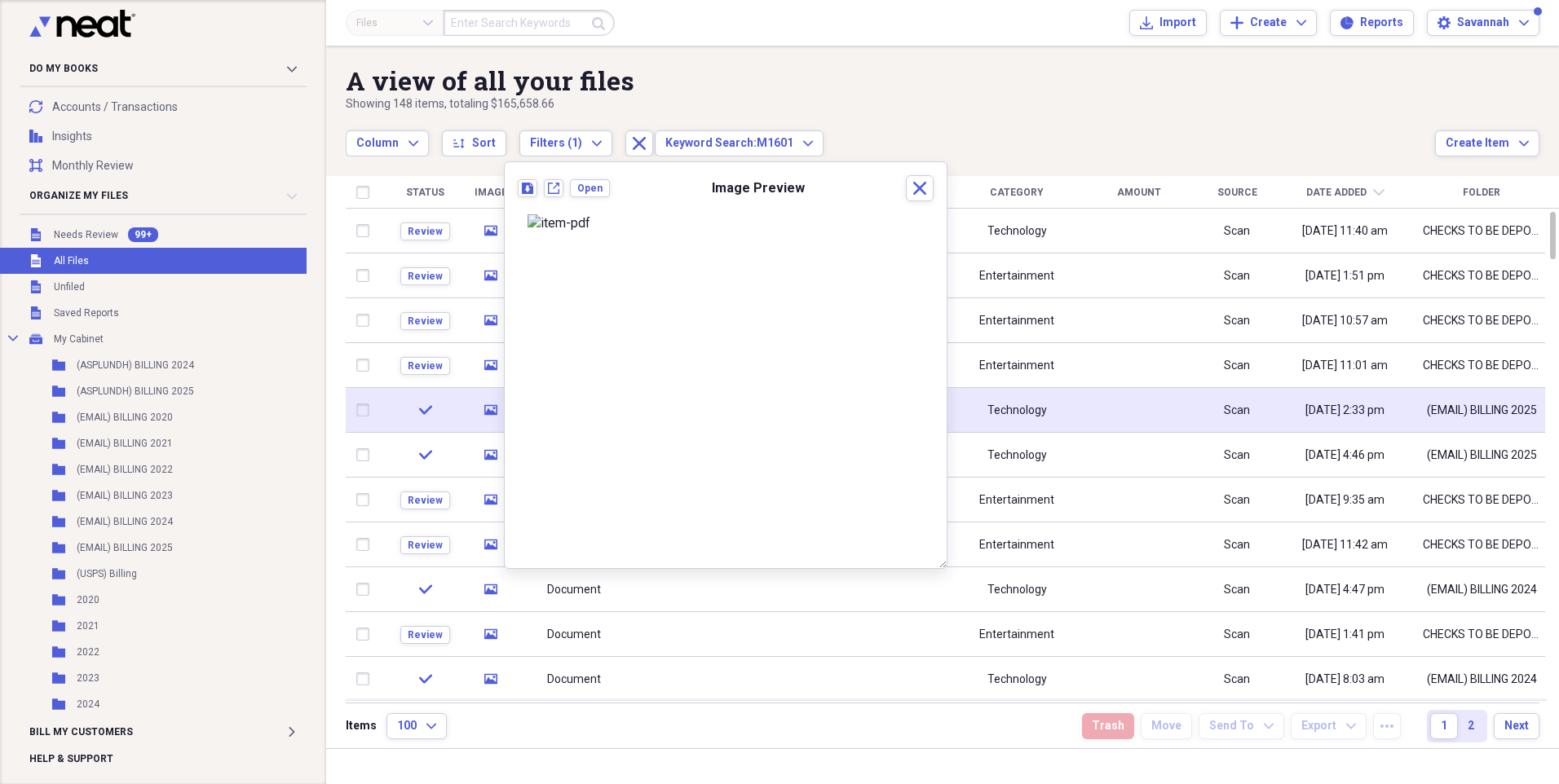 click 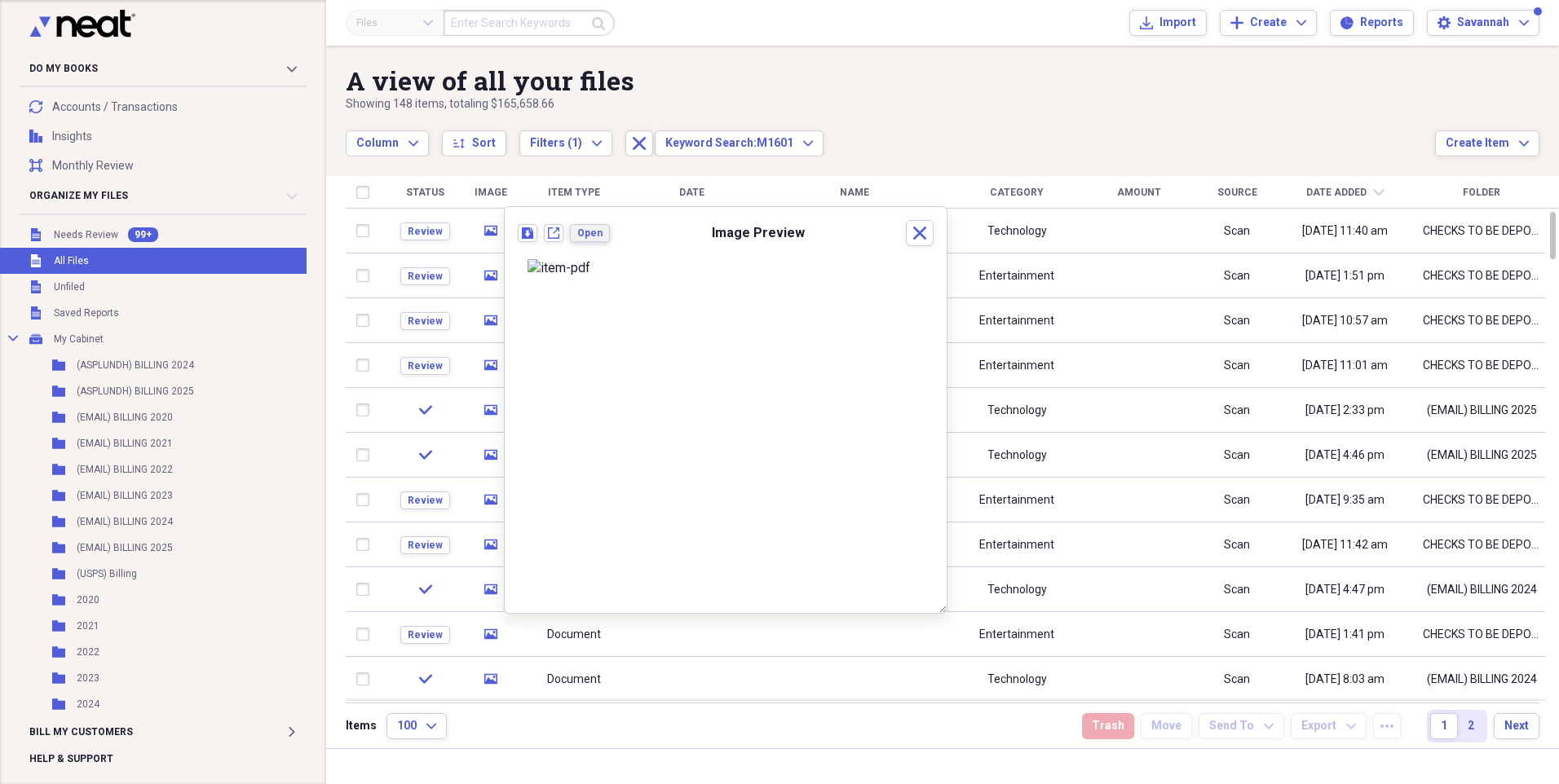 click on "Open" at bounding box center (590, 233) 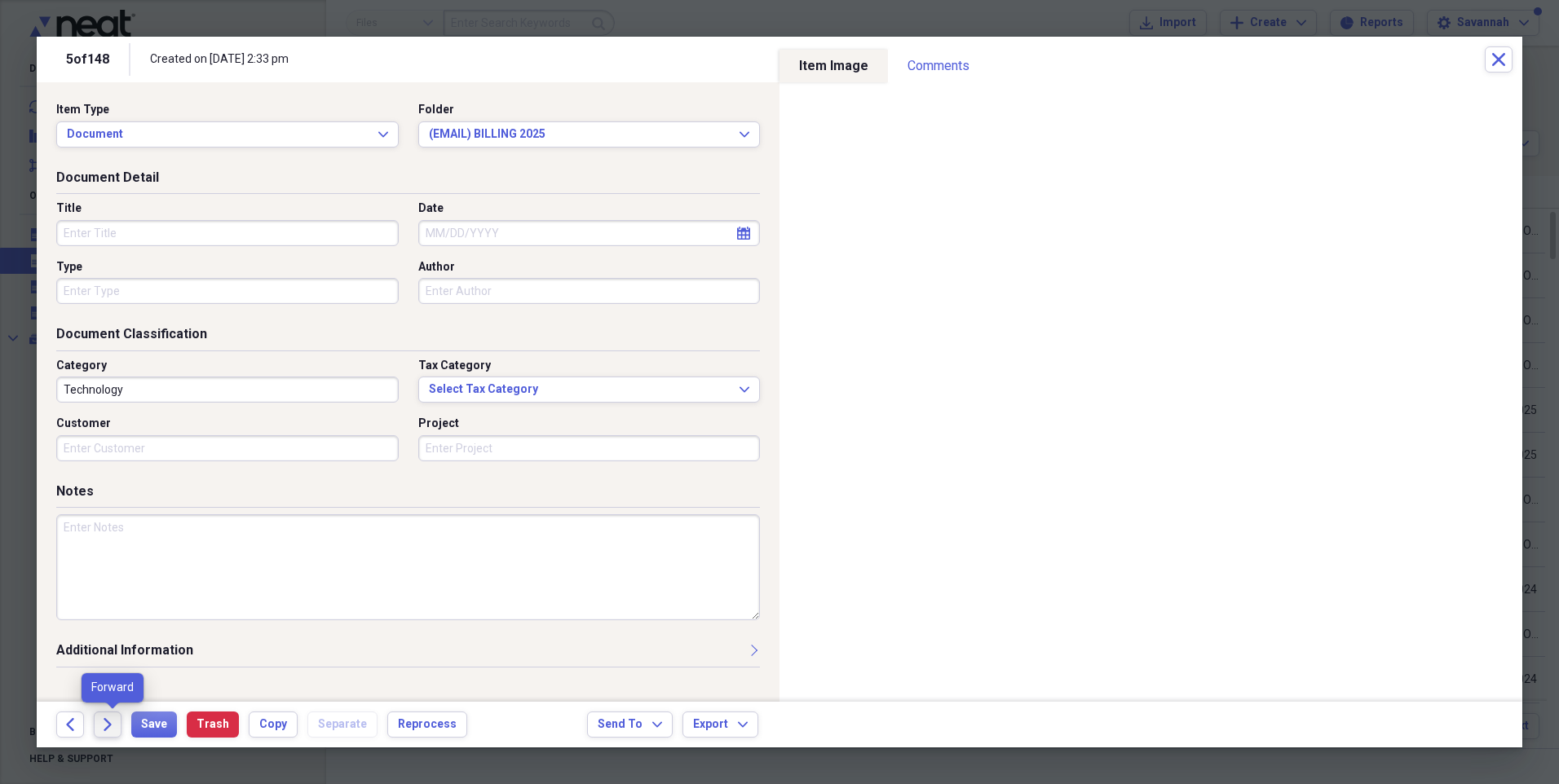 click on "Forward" 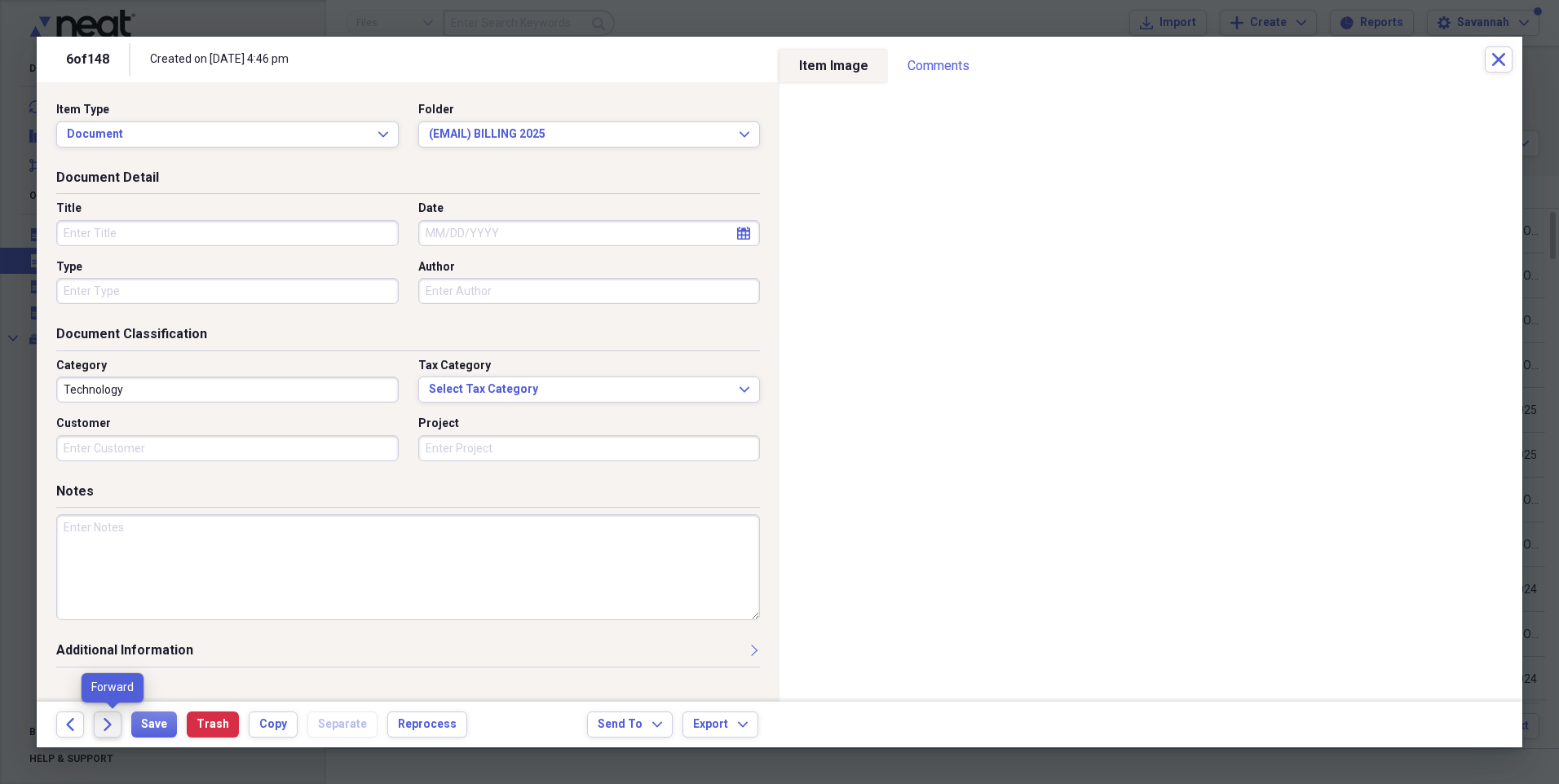 click on "Forward" 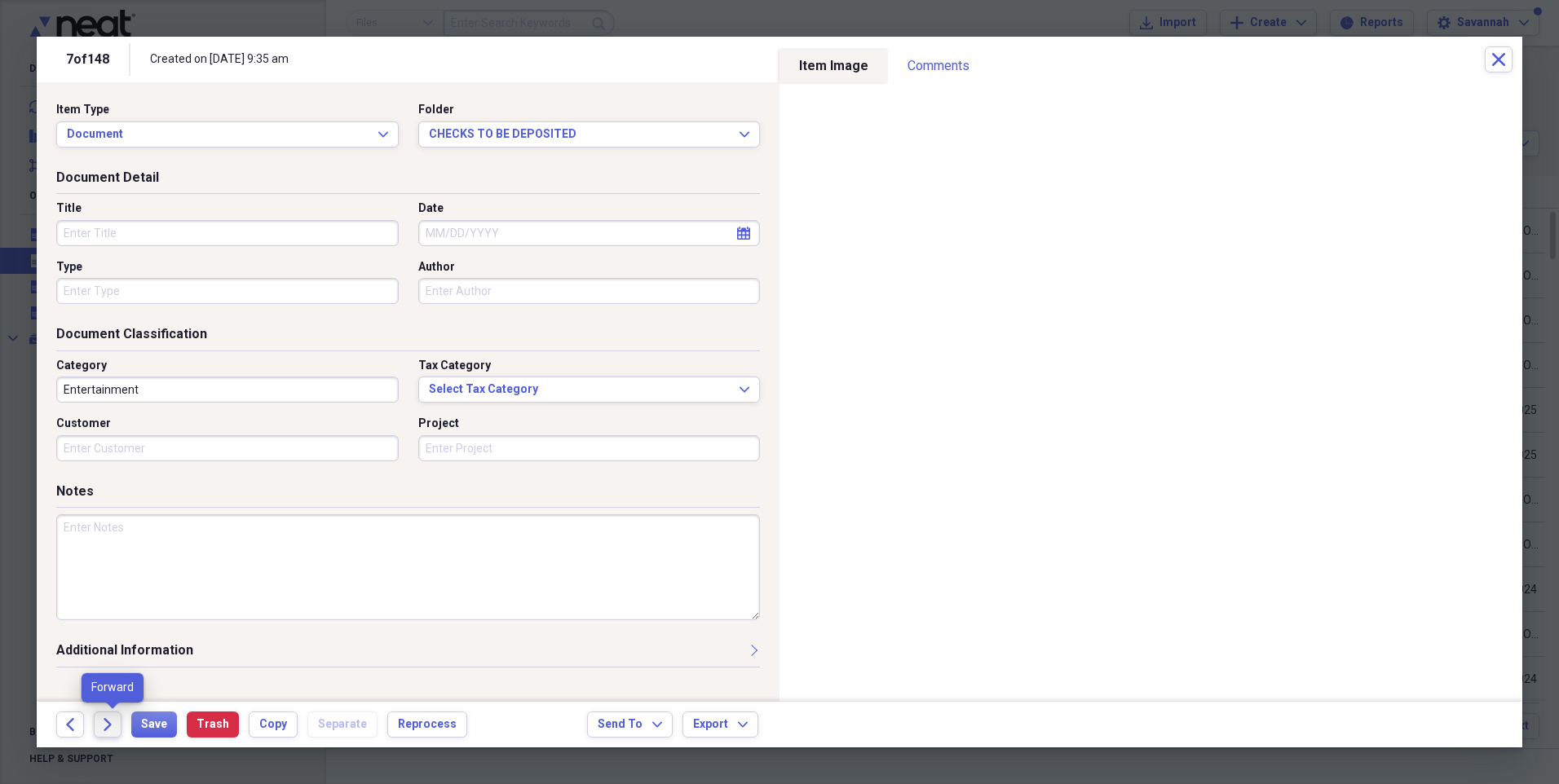 click on "Forward" 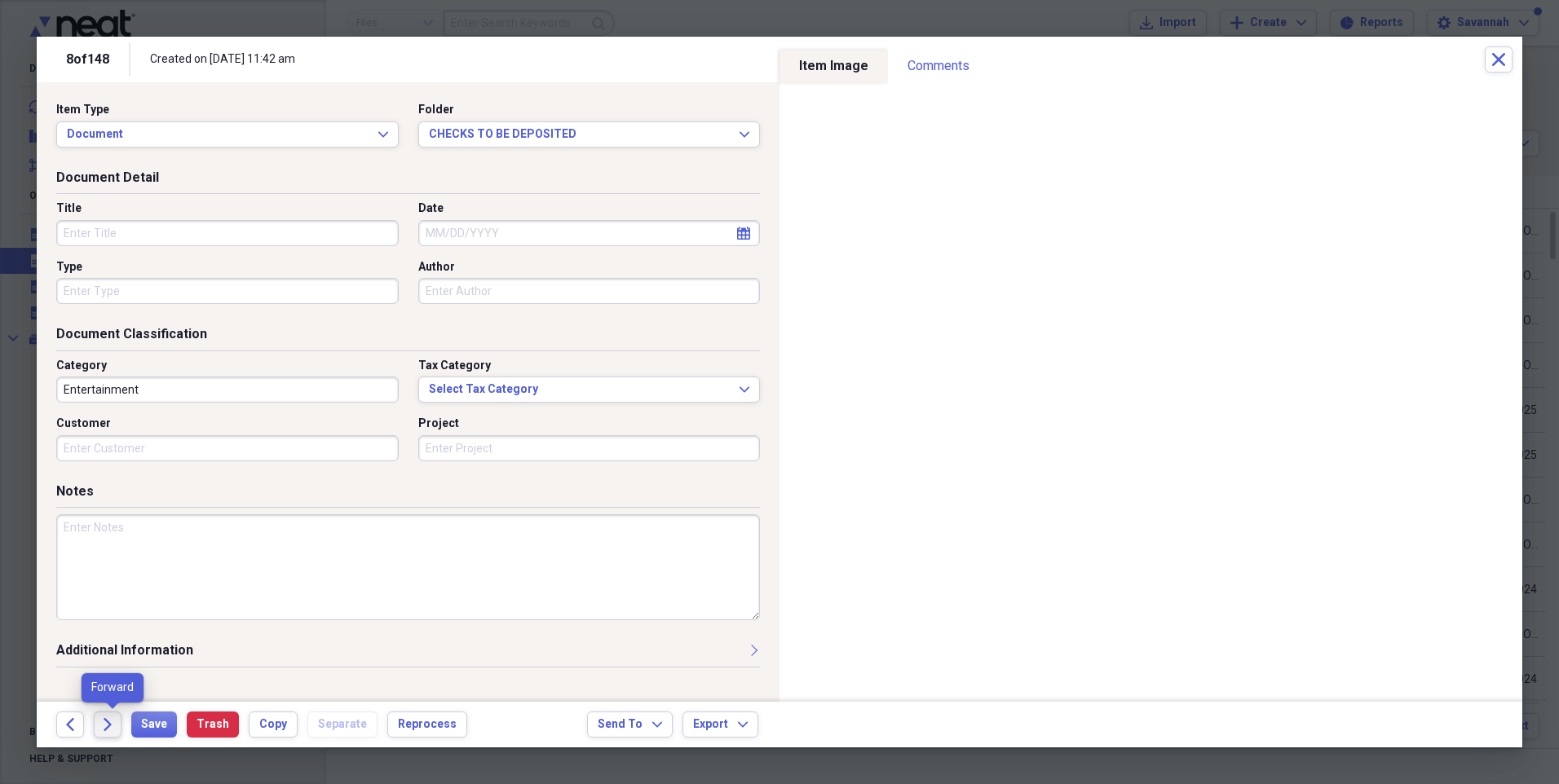 click on "Forward" 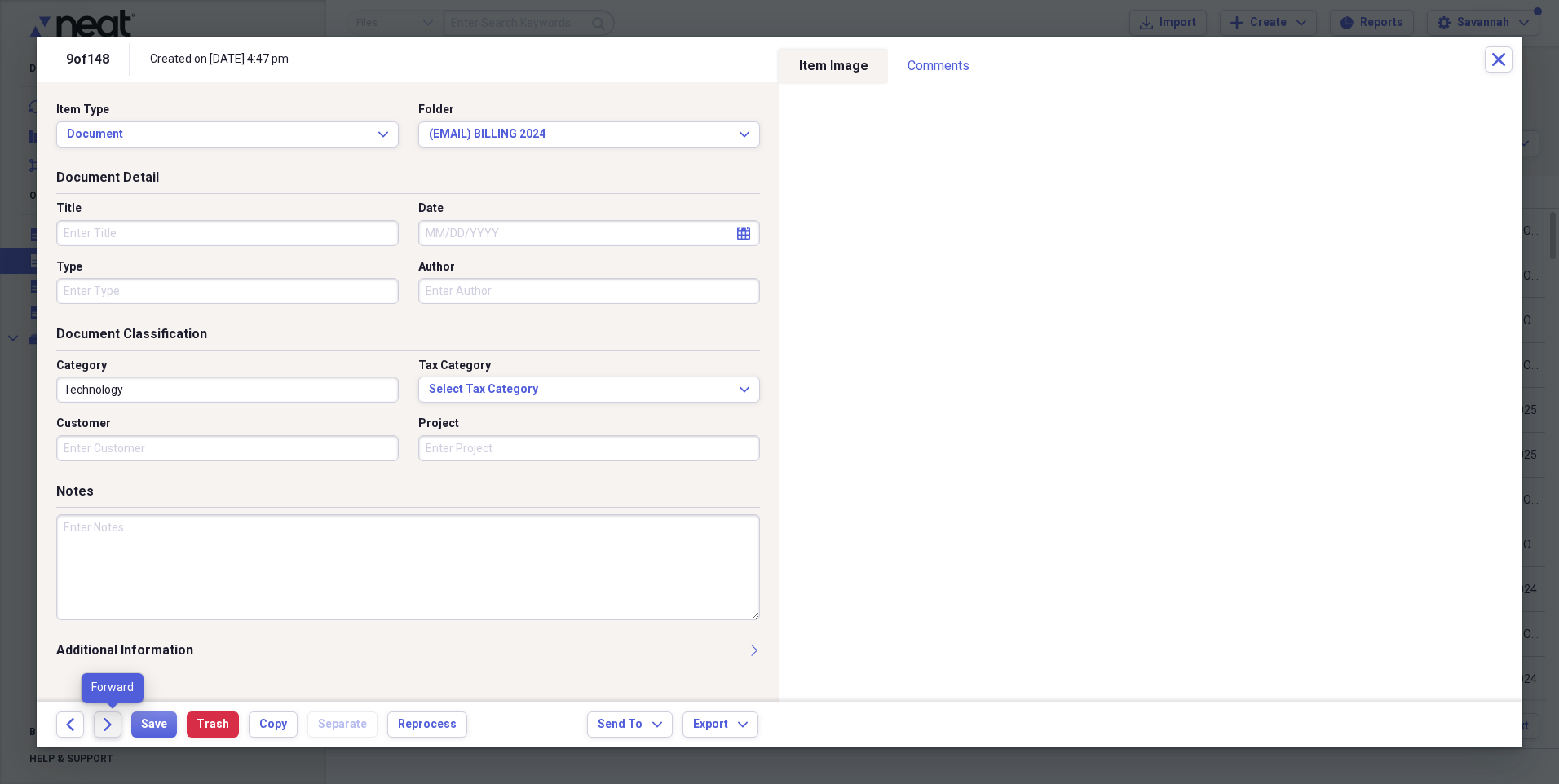 click 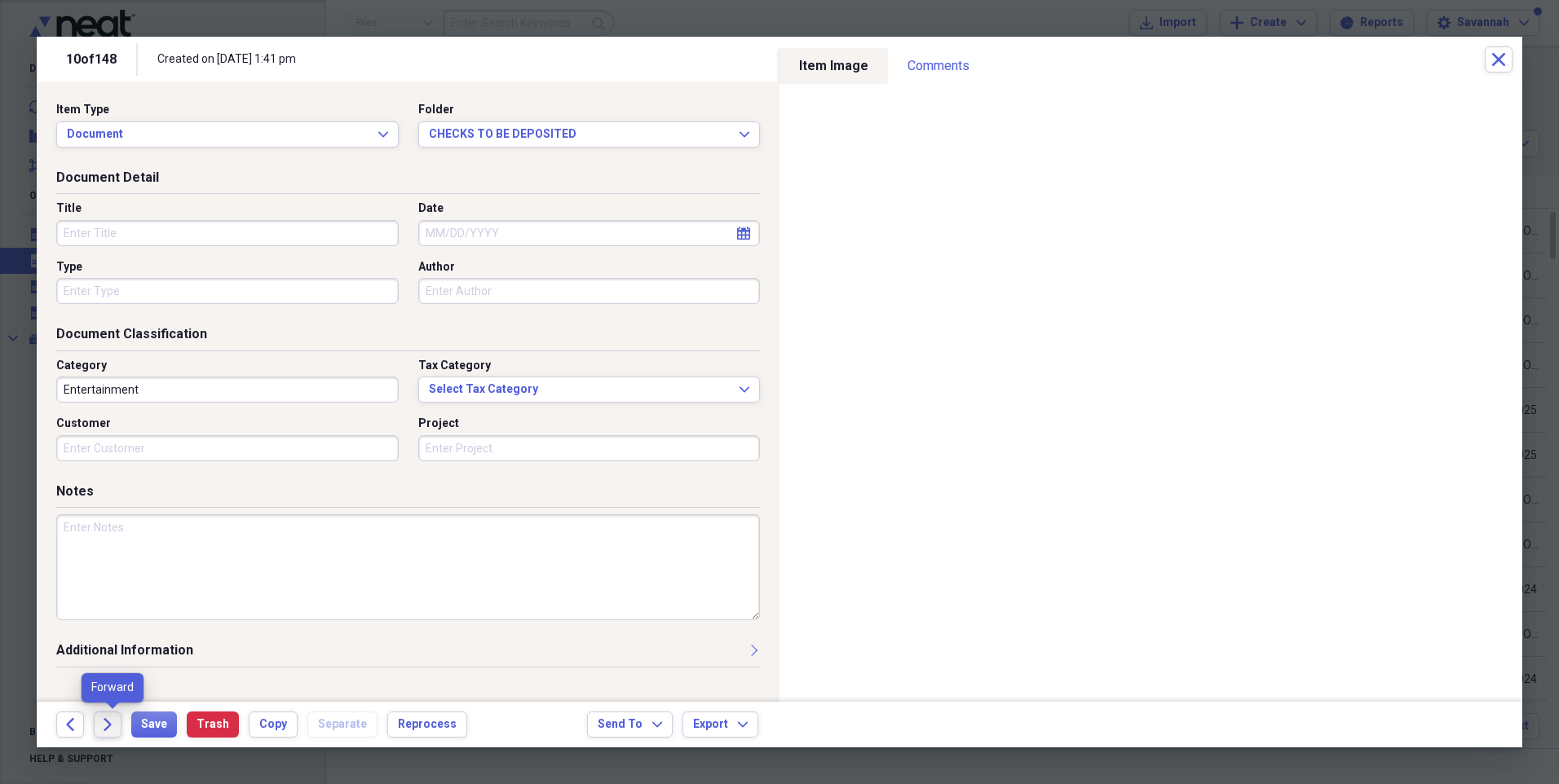 click 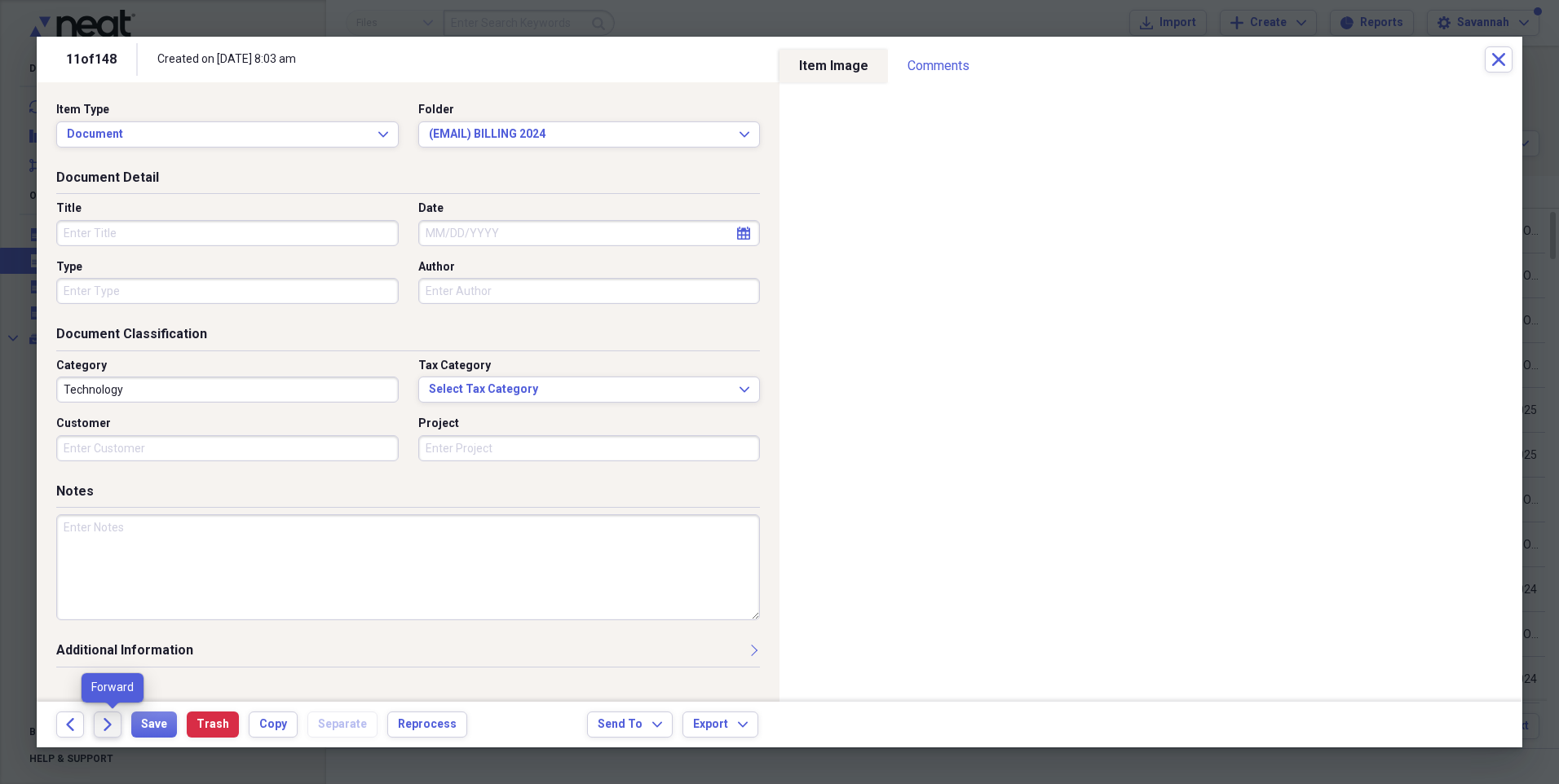click on "Forward" 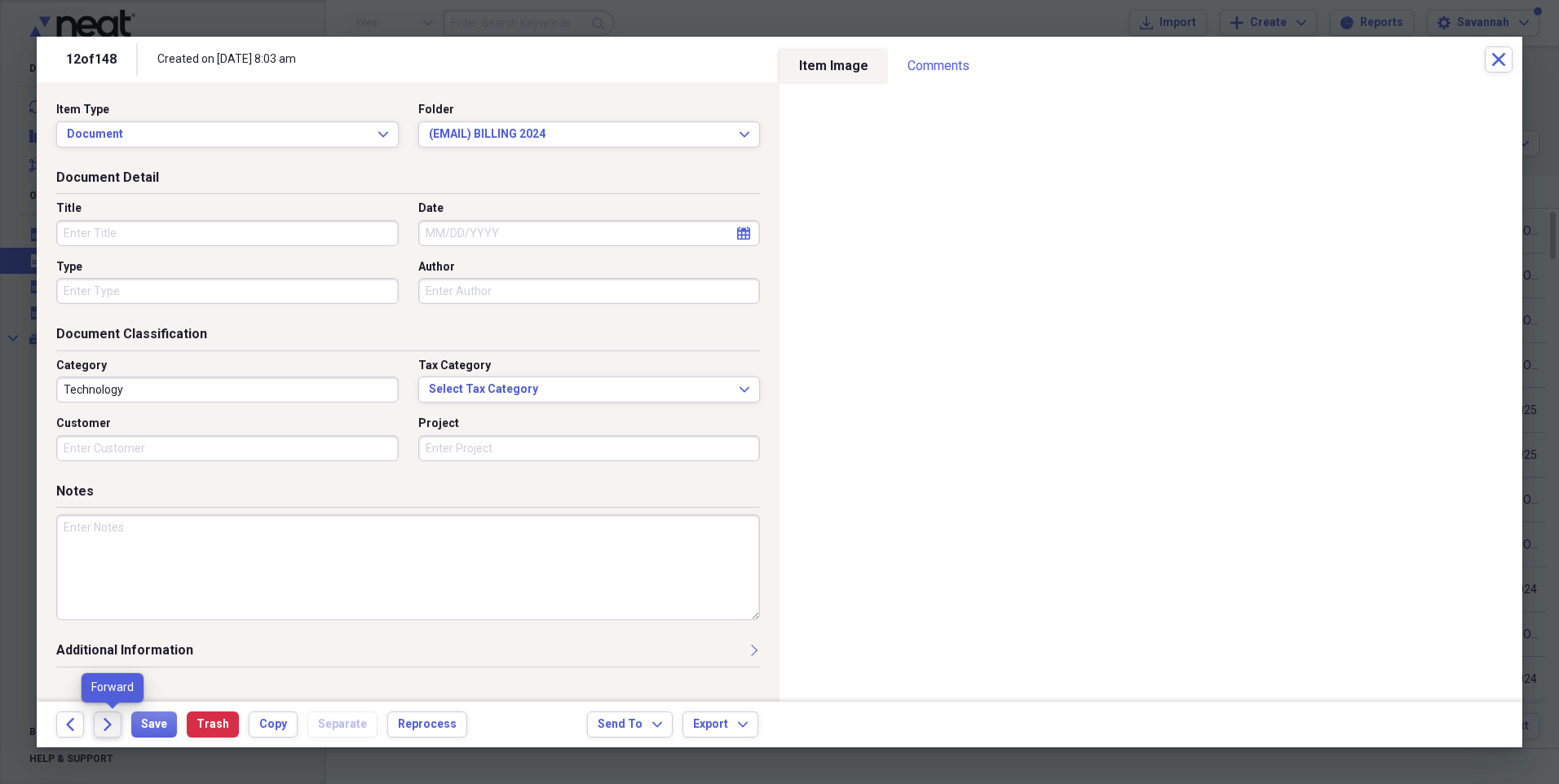 click on "Forward" 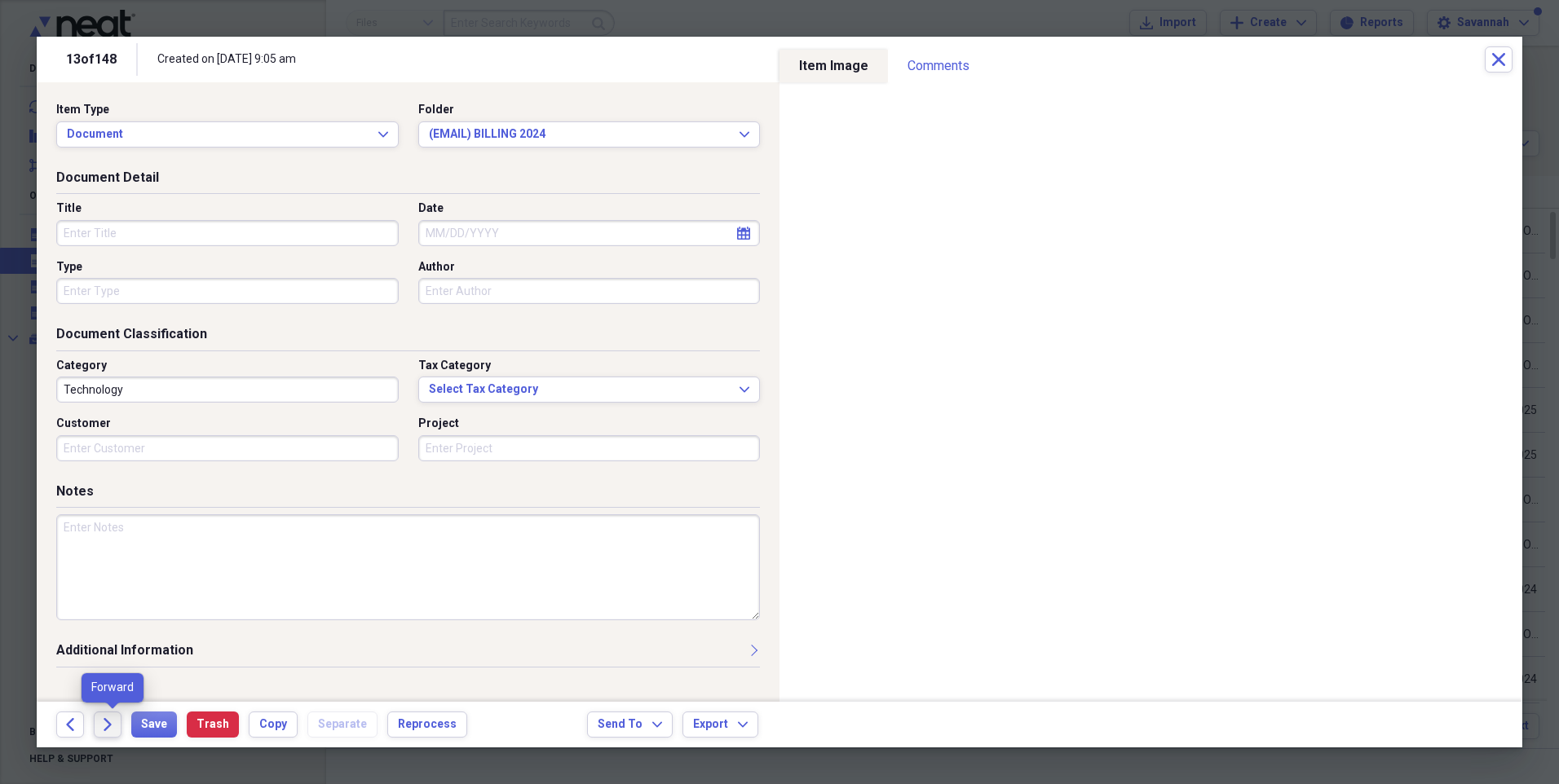 click on "Forward" 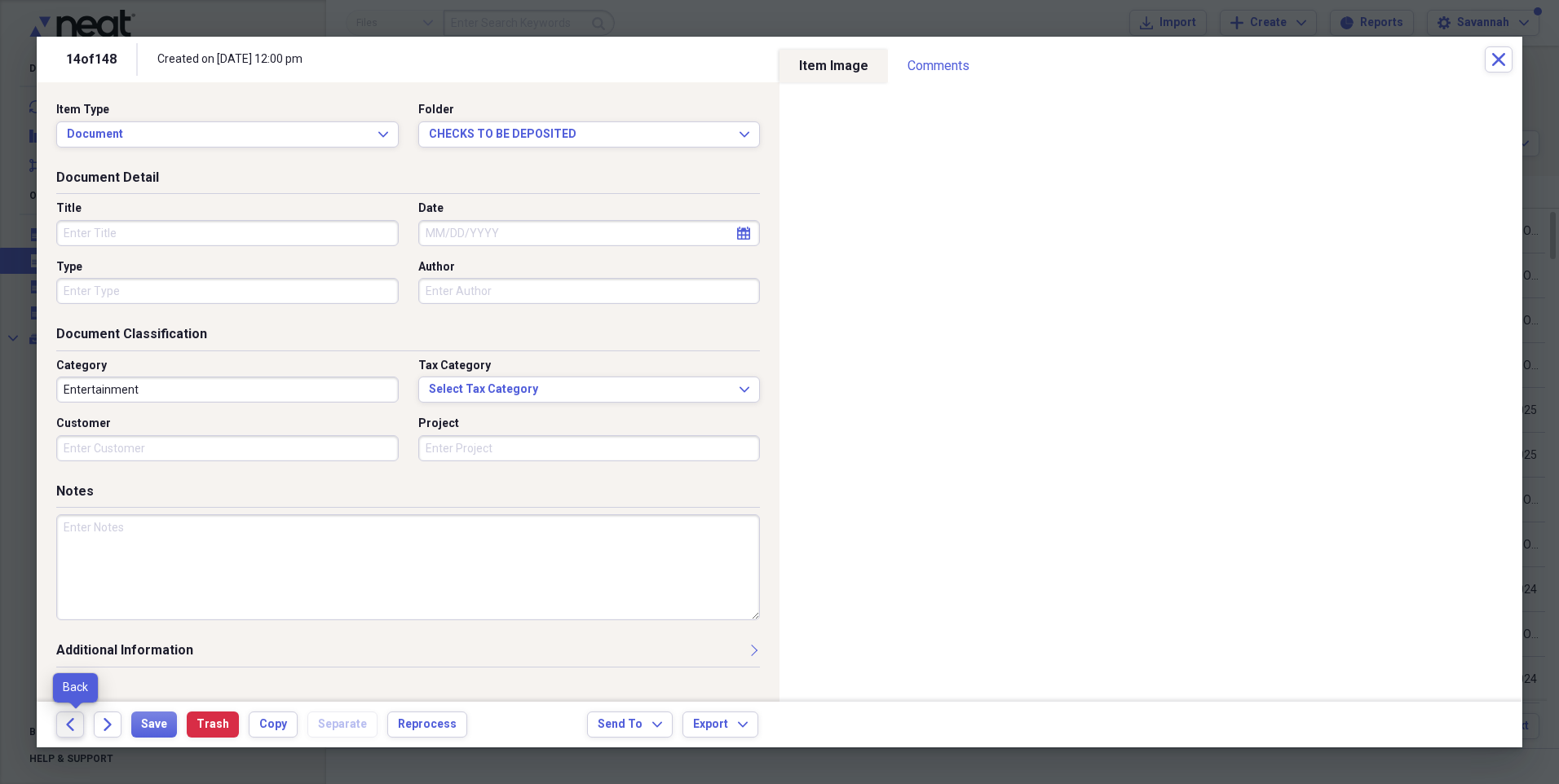 click 